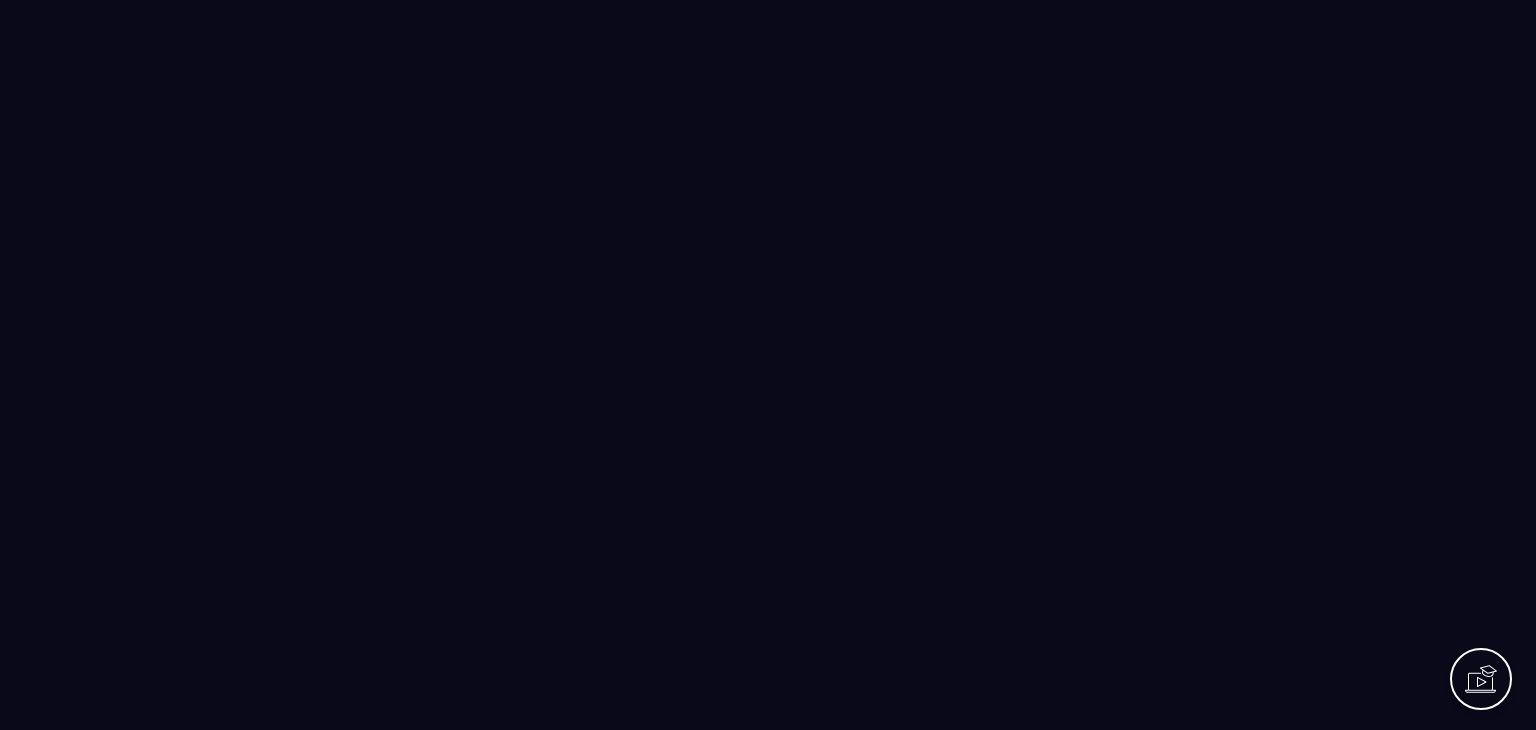 scroll, scrollTop: 0, scrollLeft: 0, axis: both 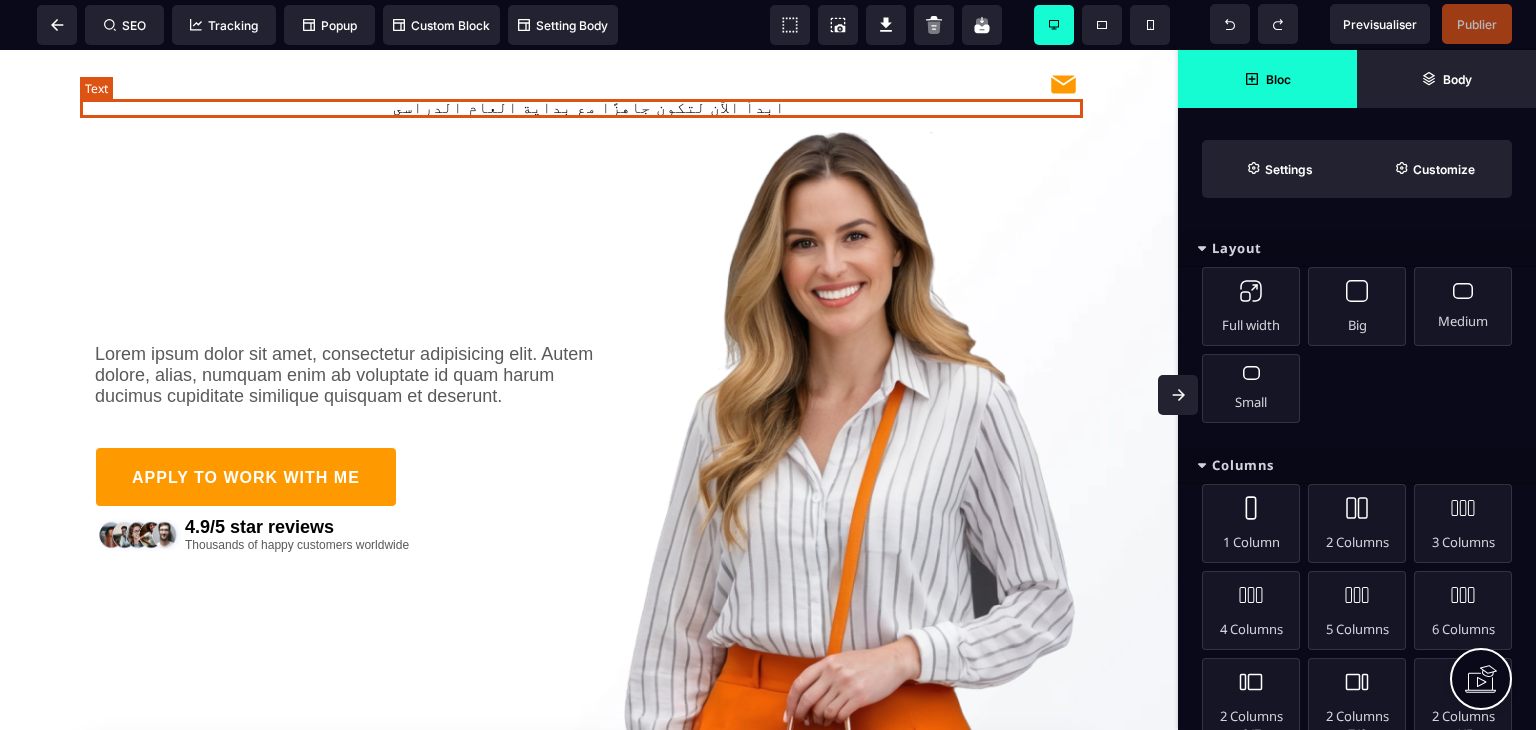 click on "ابدأ الآن لتكون جاهزًا مع بداية العام الدراسي" at bounding box center [589, 108] 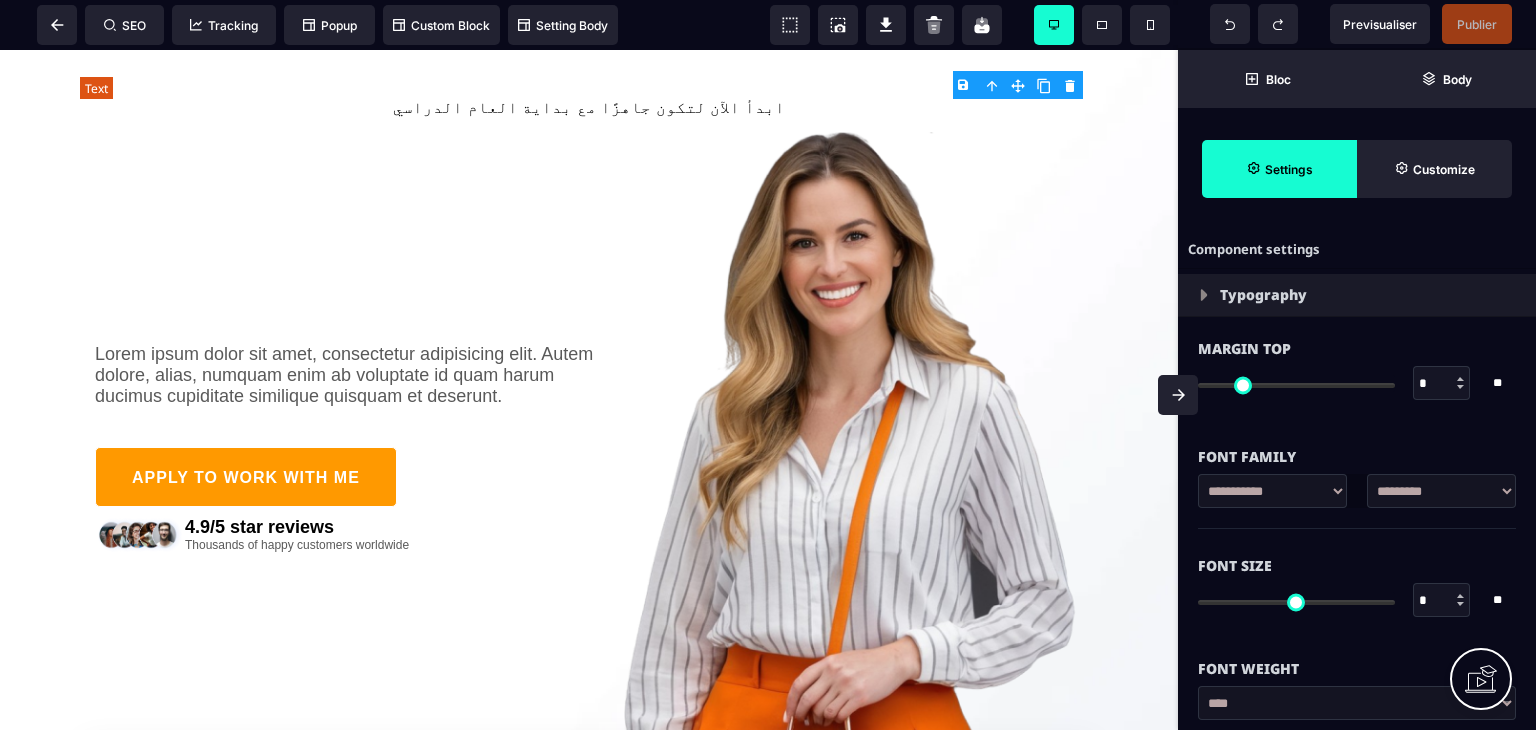 type on "*" 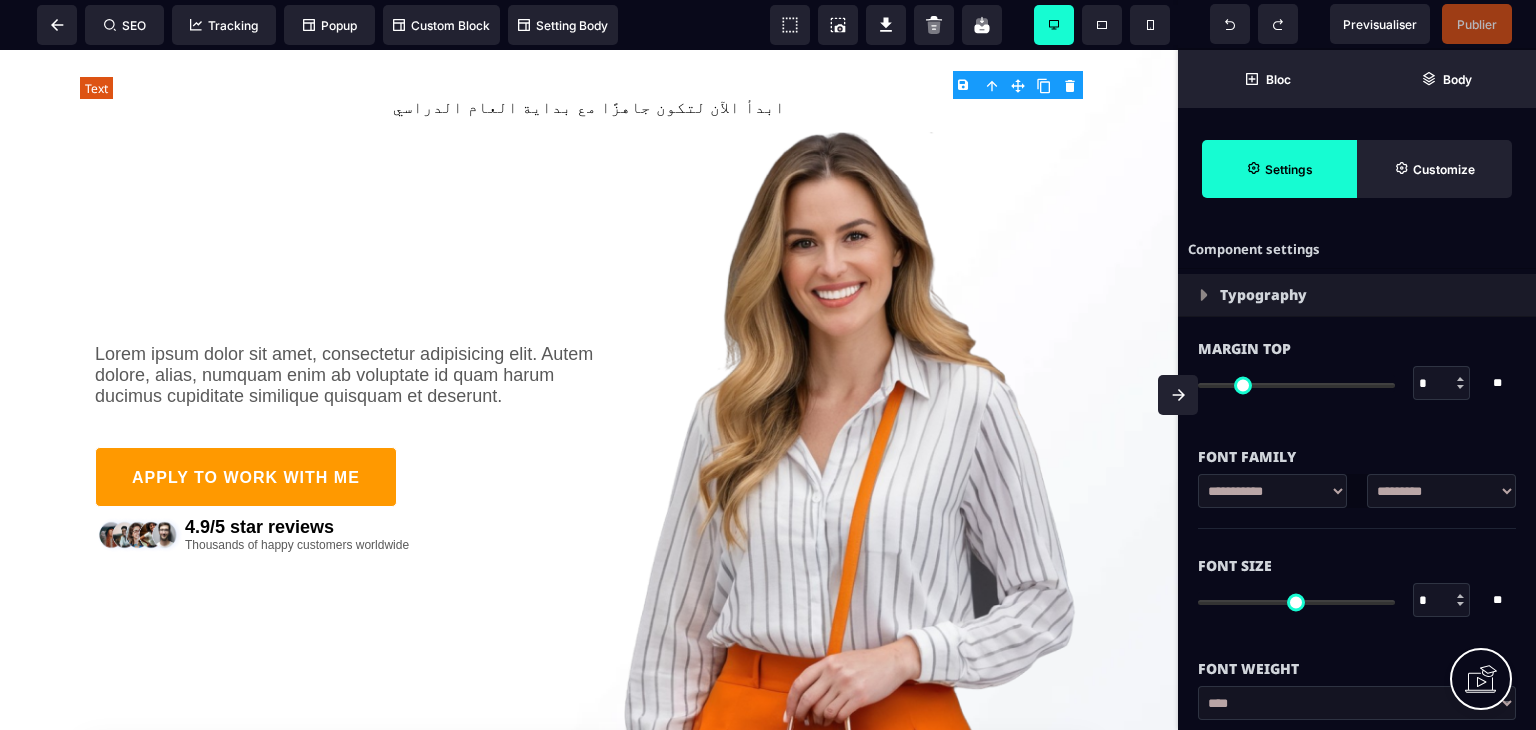 type on "*" 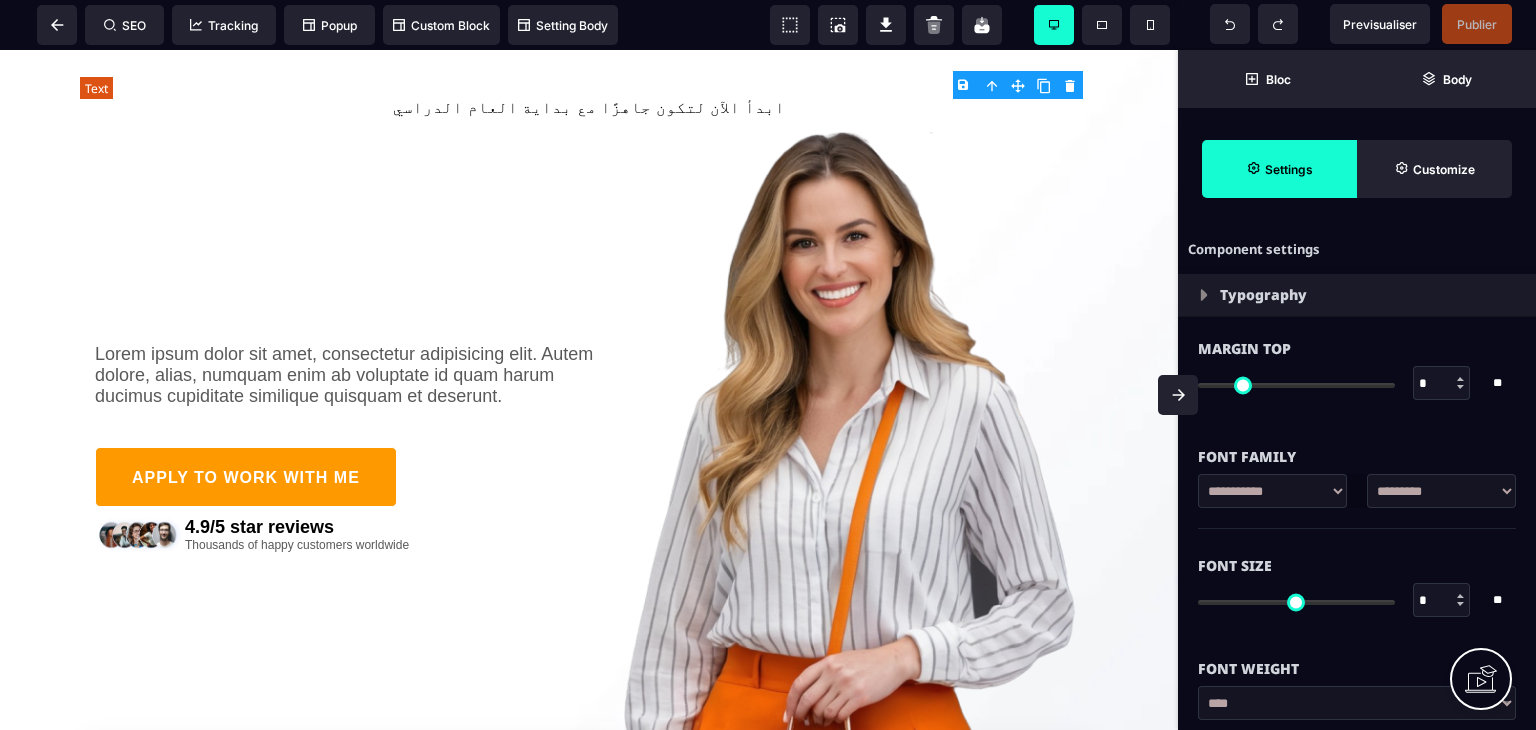 type on "*" 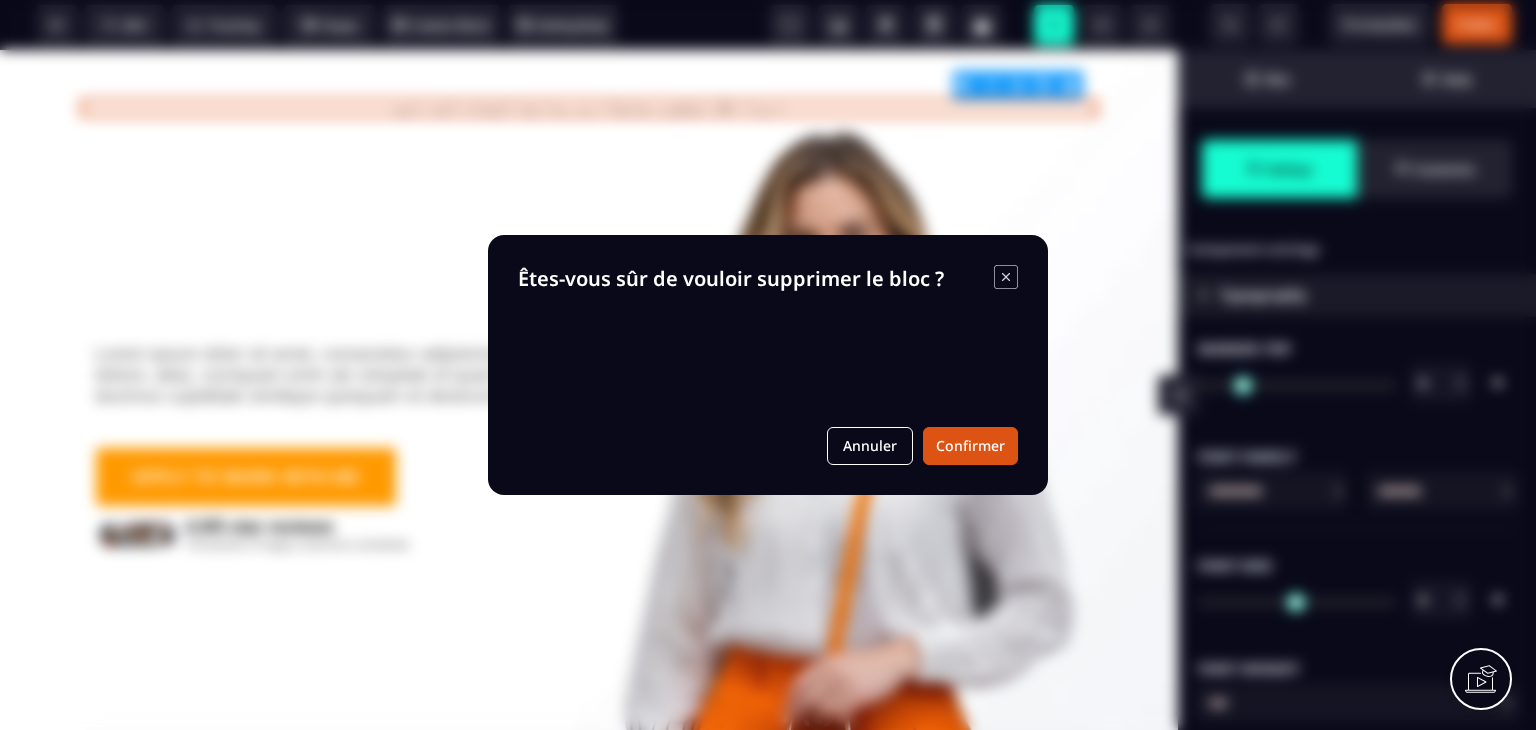 click on "B I U S
A *******
Row
SEO
Tracking
Popup" at bounding box center [768, 365] 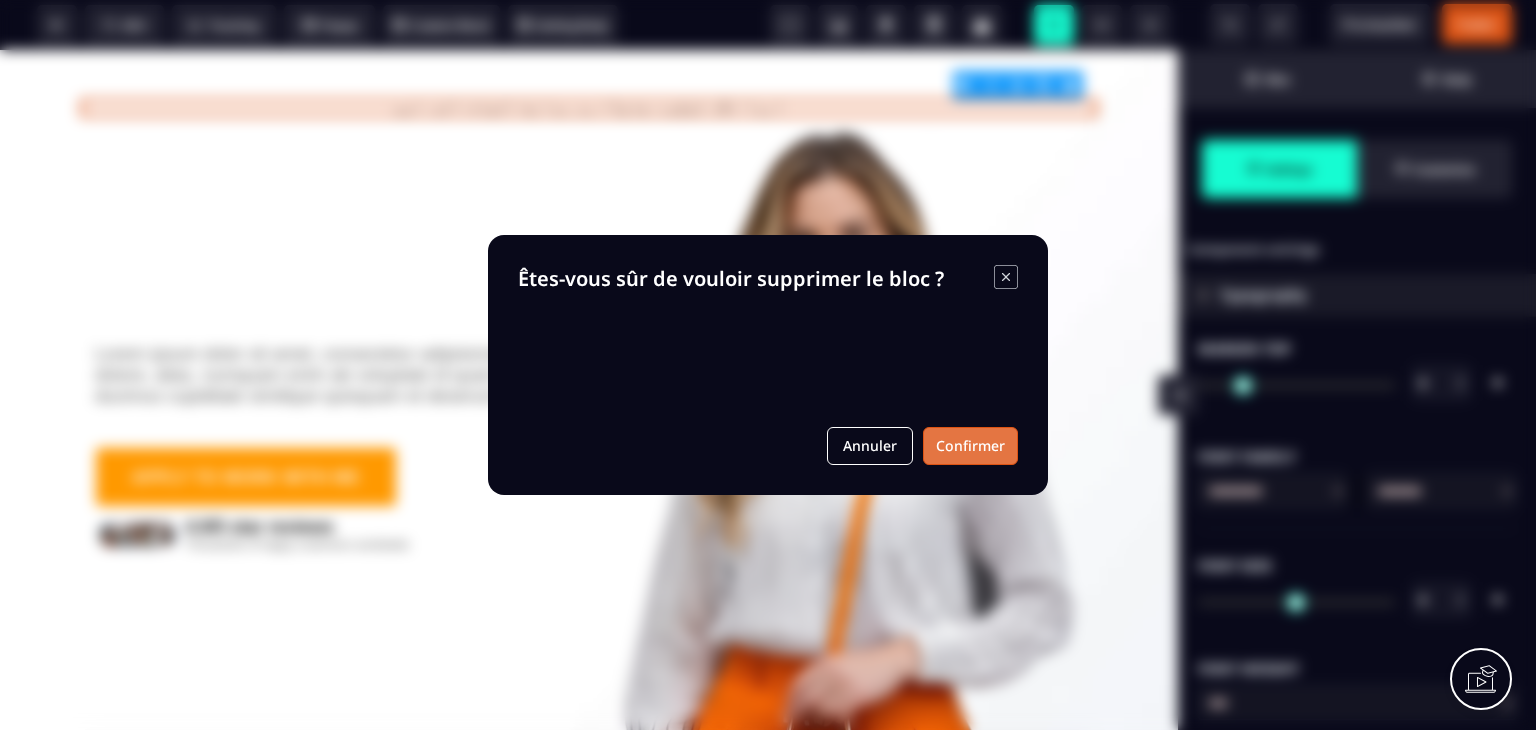click on "Confirmer" at bounding box center [970, 446] 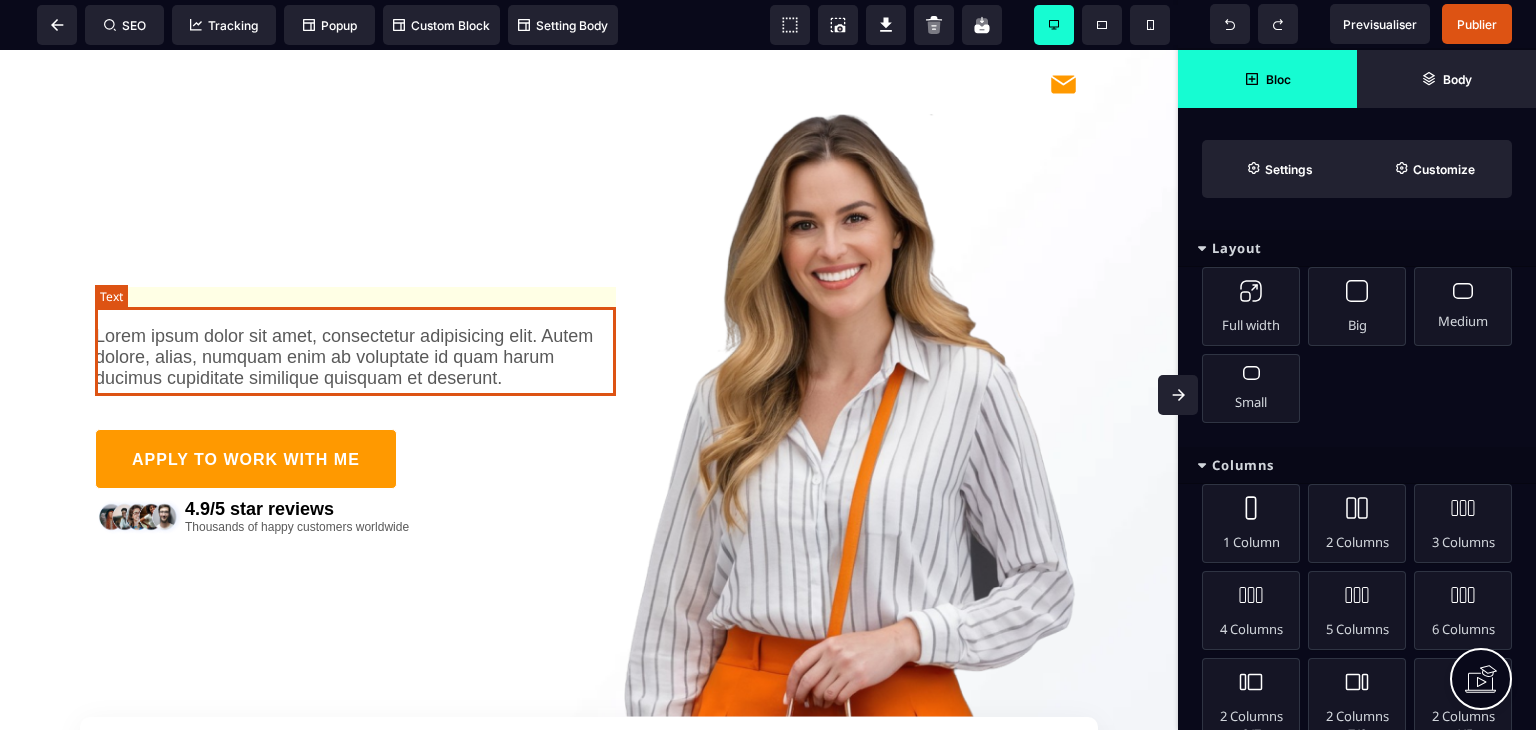 click on "Lorem ipsum dolor sit amet, consectetur adipisicing elit. Autem dolore, alias, numquam enim ab voluptate id quam harum ducimus cupiditate similique quisquam et deserunt." at bounding box center [359, 357] 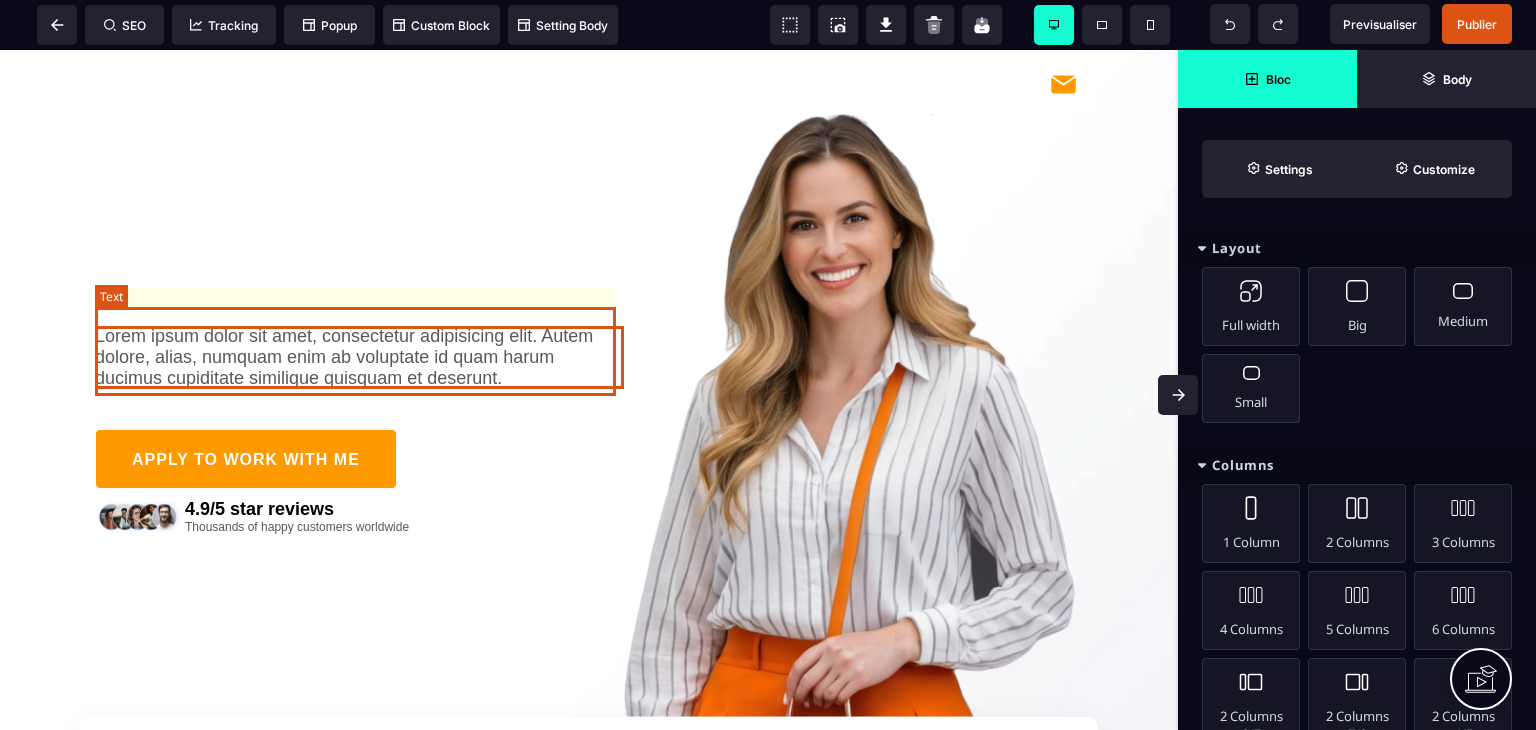 select on "***" 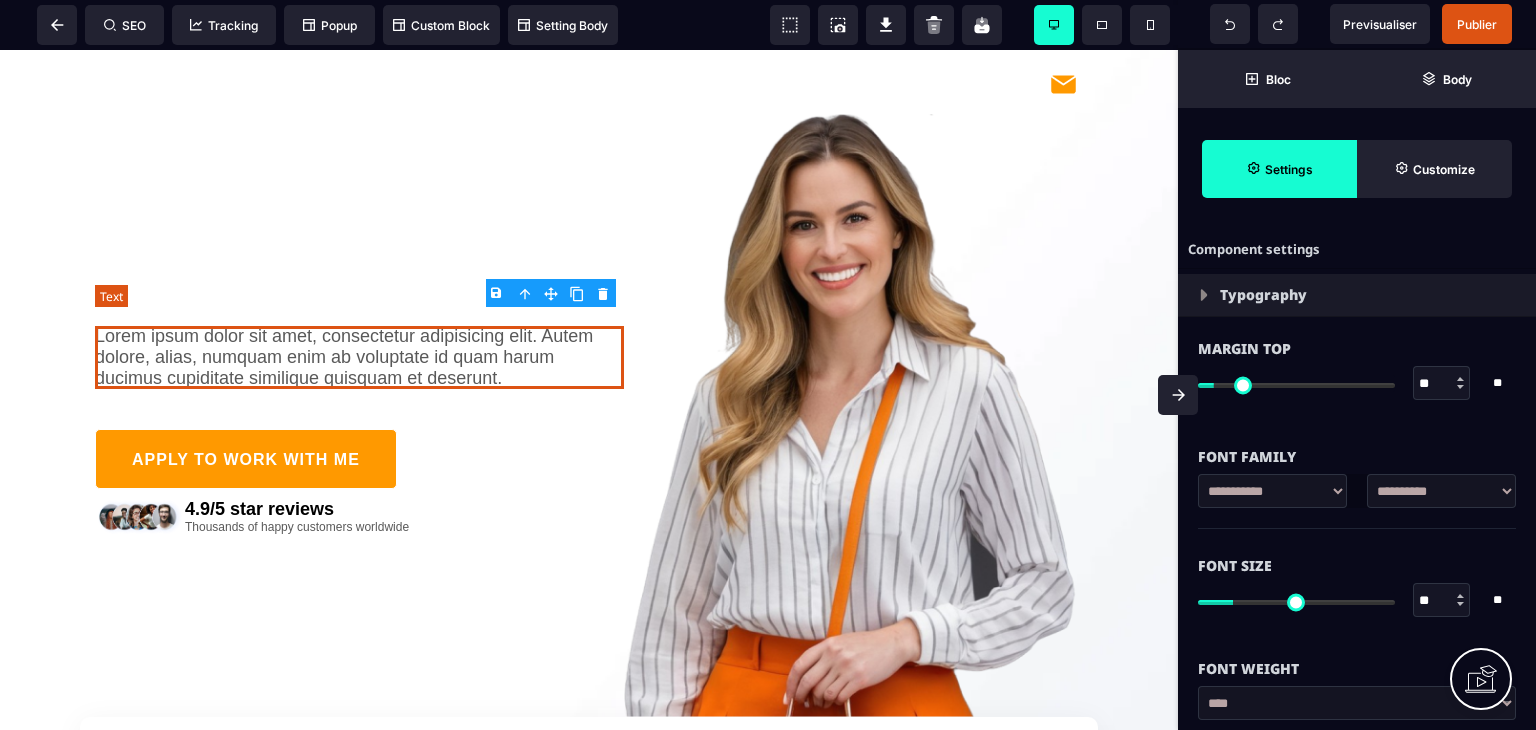 click on "Lorem ipsum dolor sit amet, consectetur adipisicing elit. Autem dolore, alias, numquam enim ab voluptate id quam harum ducimus cupiditate similique quisquam et deserunt." at bounding box center (359, 357) 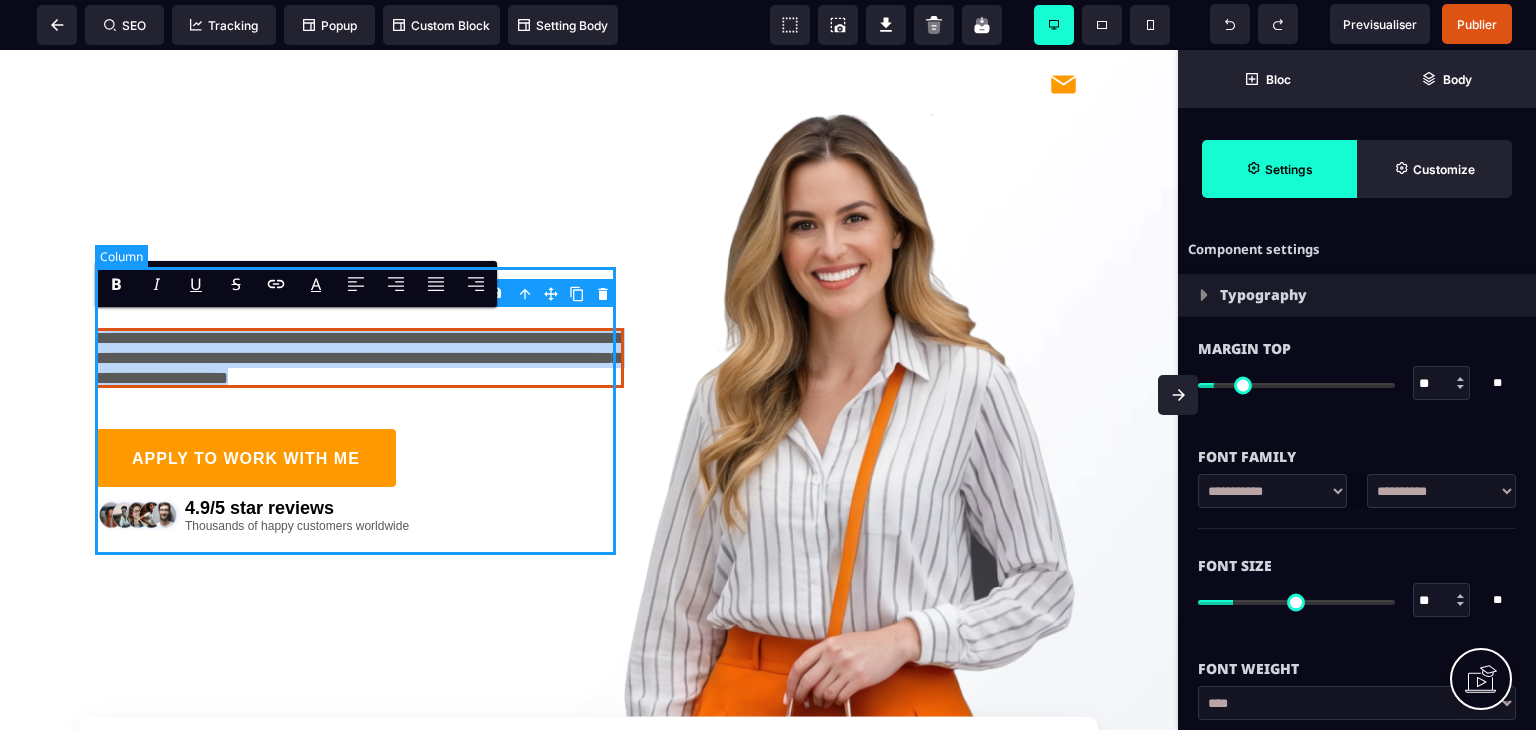 drag, startPoint x: 188, startPoint y: 385, endPoint x: 118, endPoint y: 305, distance: 106.30146 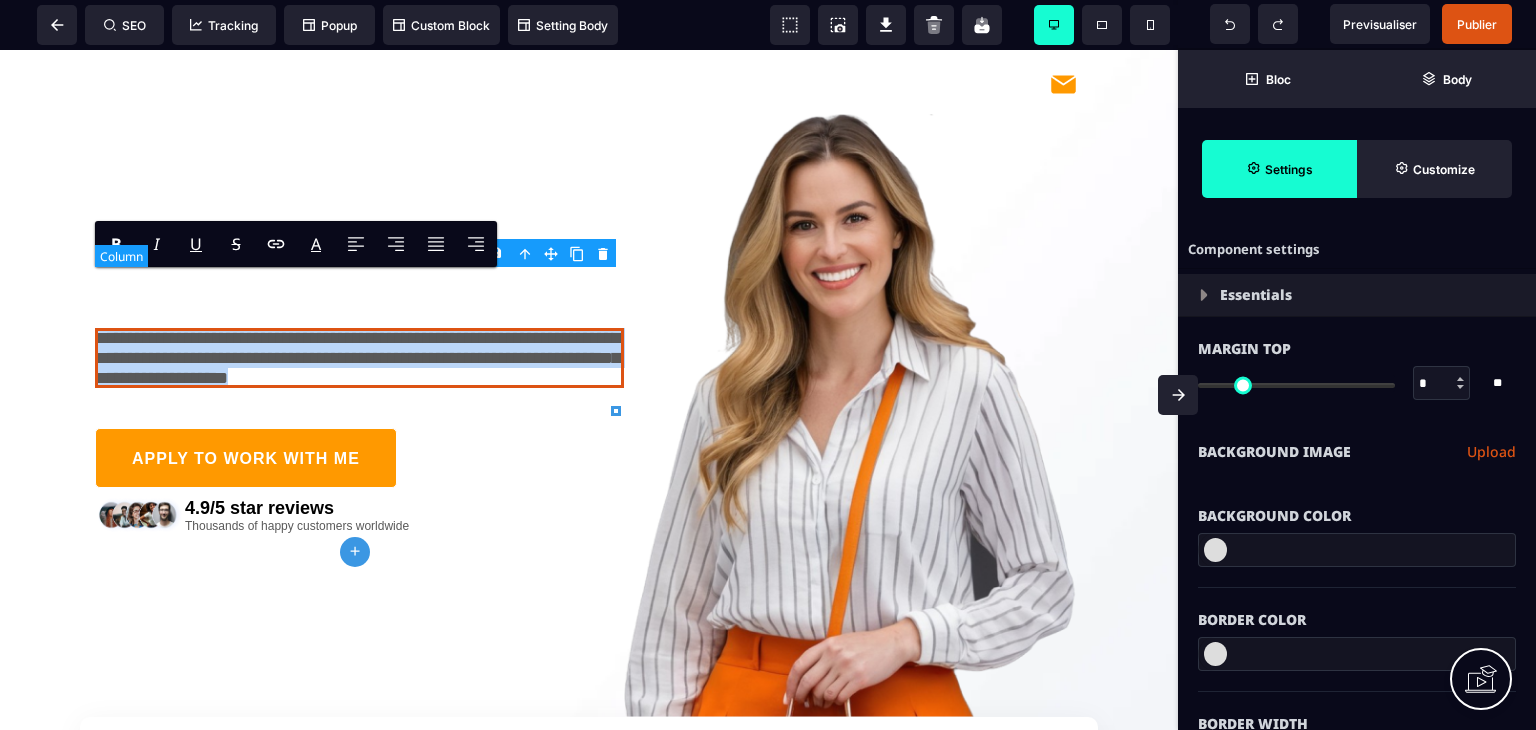 type on "*" 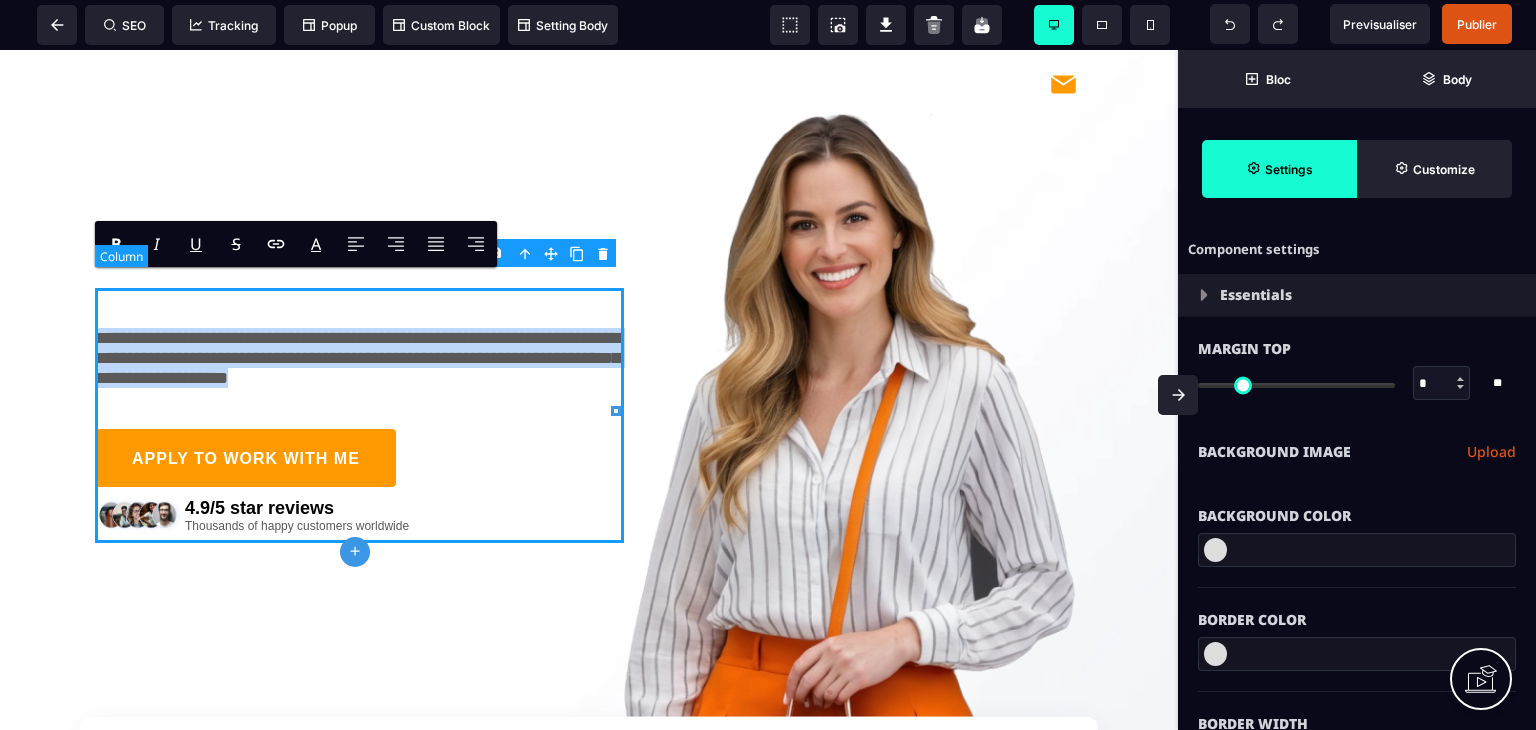 select on "**" 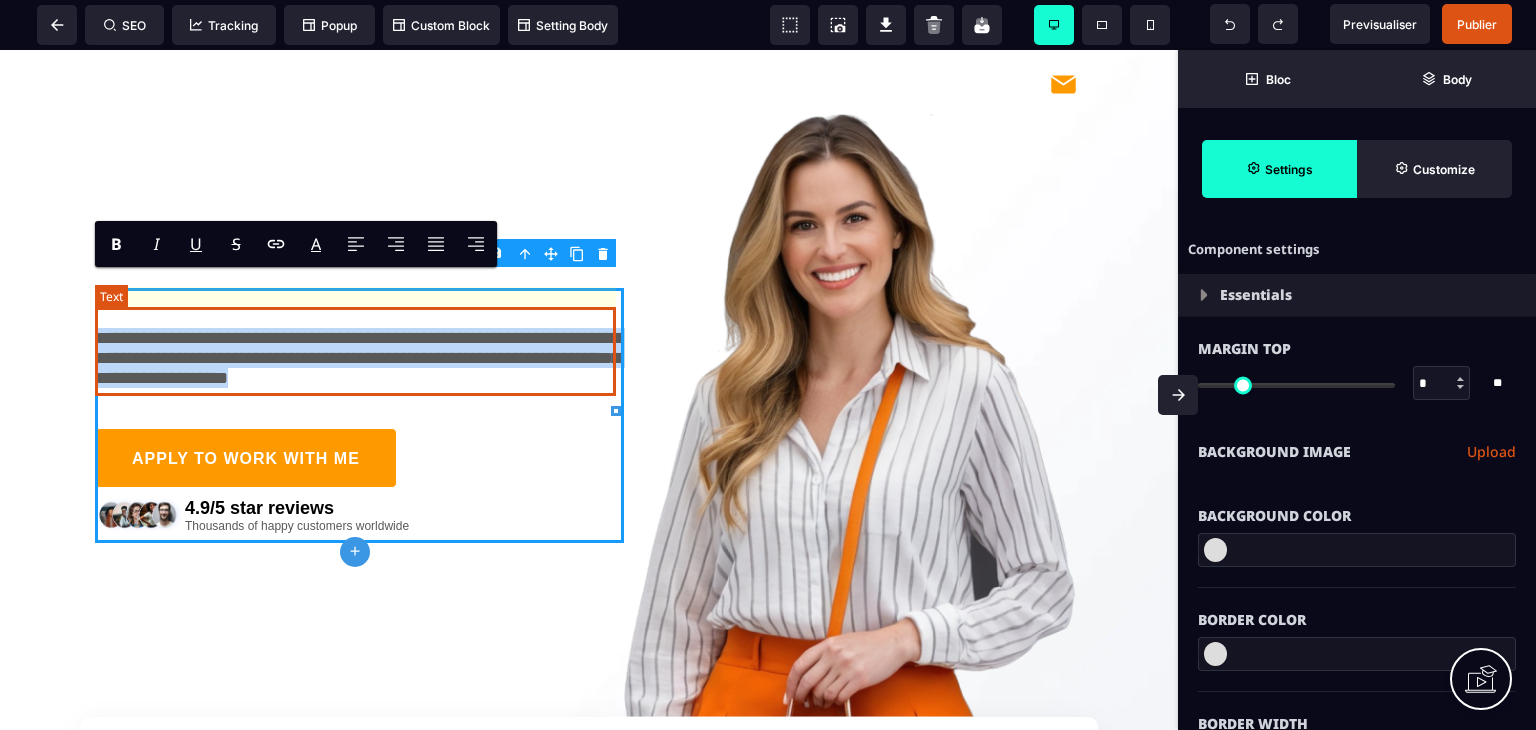click on "**********" at bounding box center [359, 358] 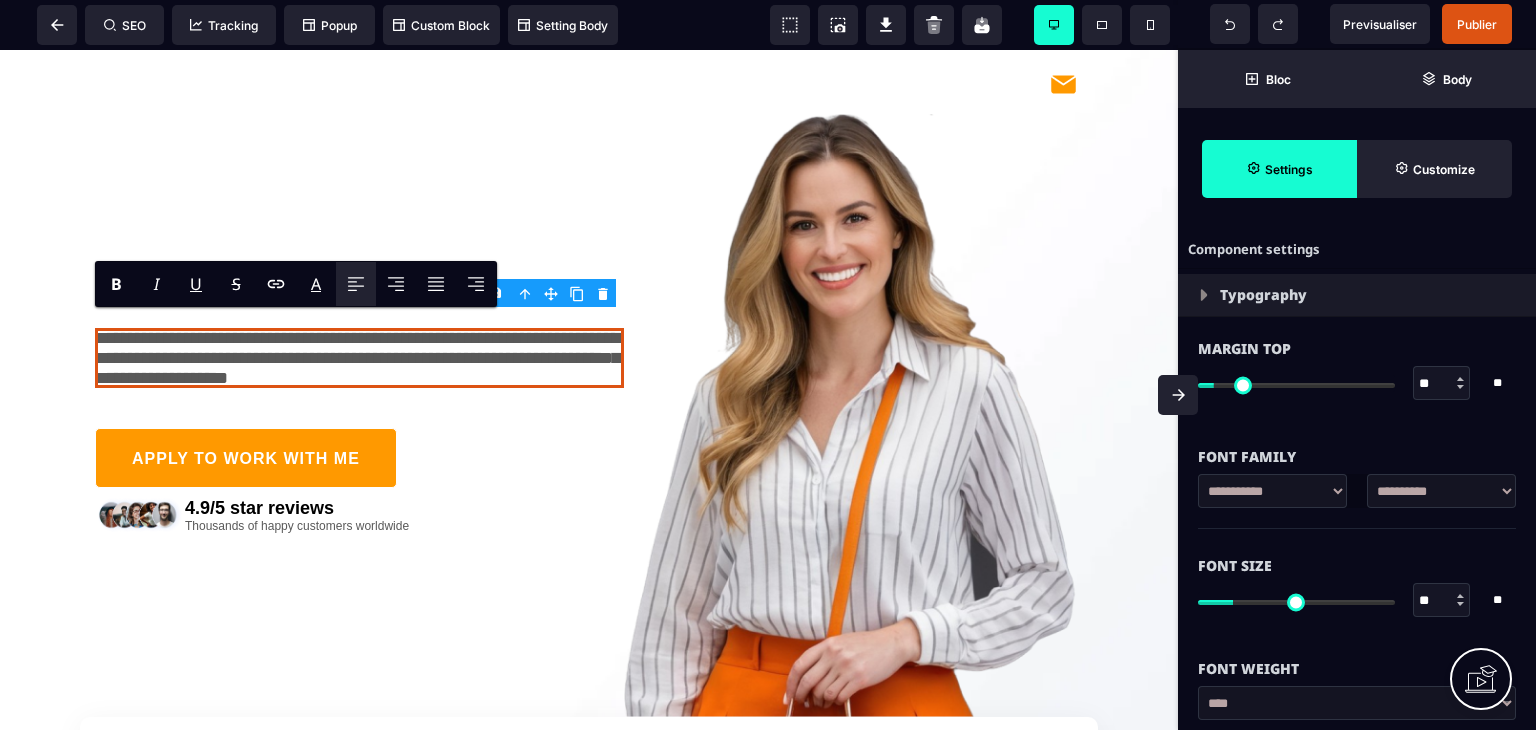 click at bounding box center [1178, 395] 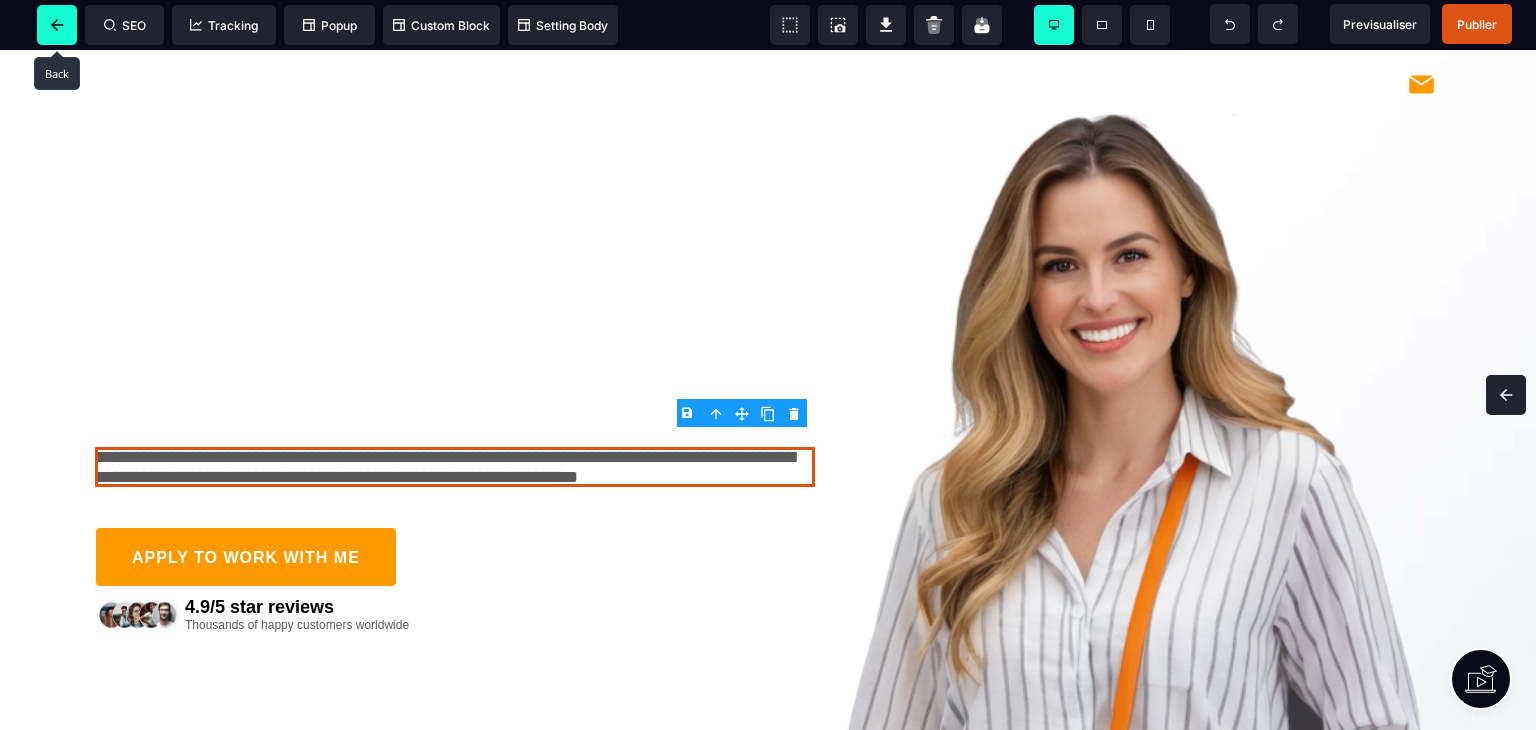 click at bounding box center [57, 25] 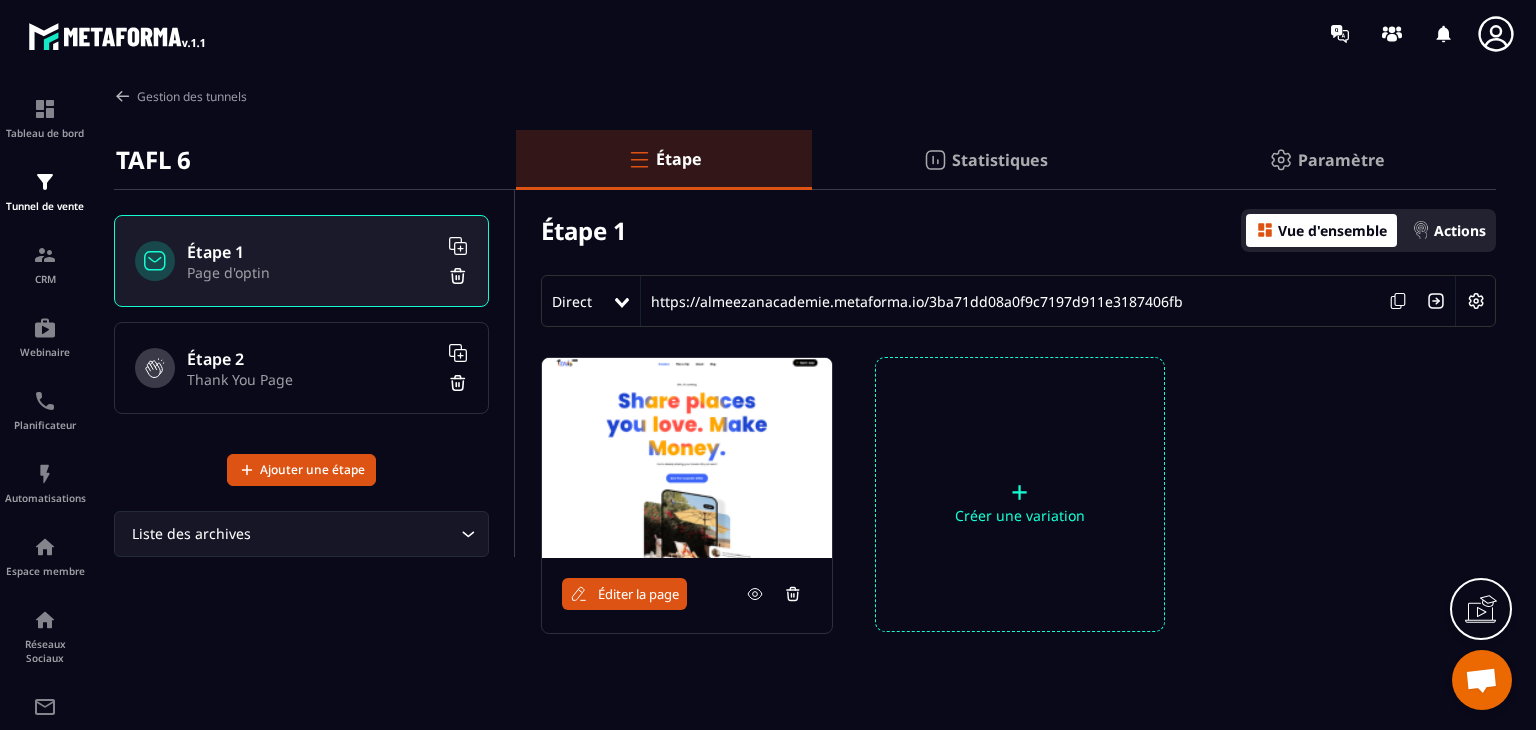 click 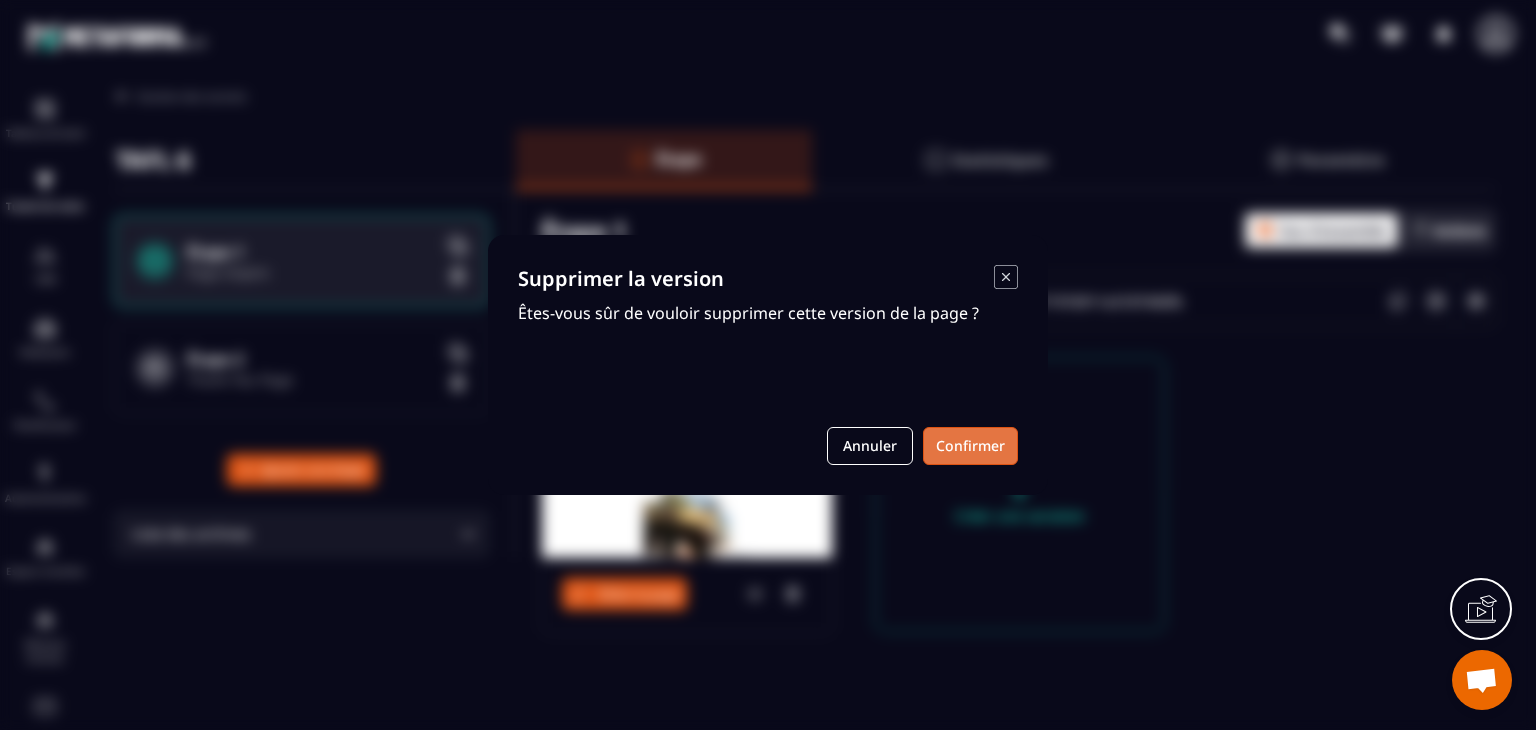 click on "Confirmer" at bounding box center (970, 446) 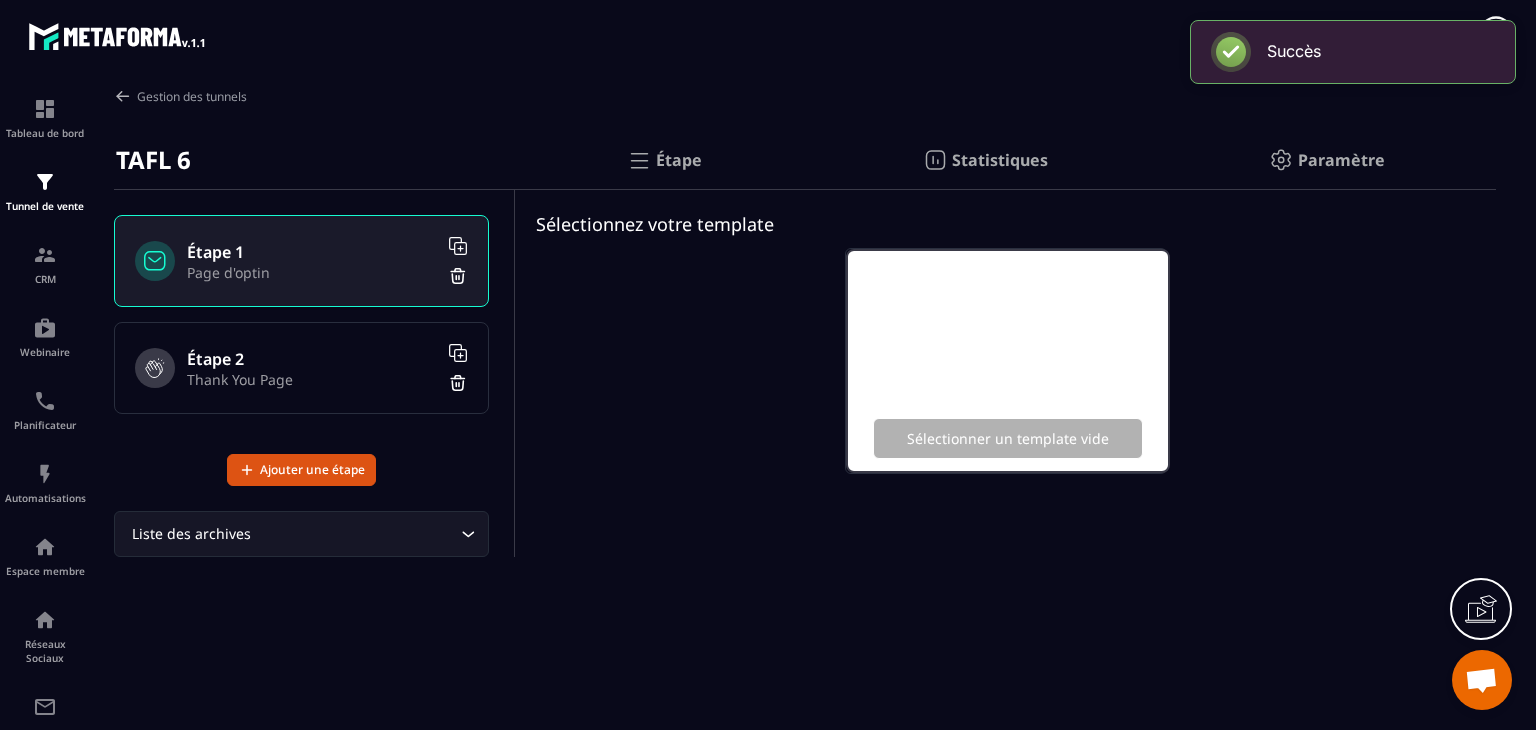 click on "Étape 1" at bounding box center (312, 252) 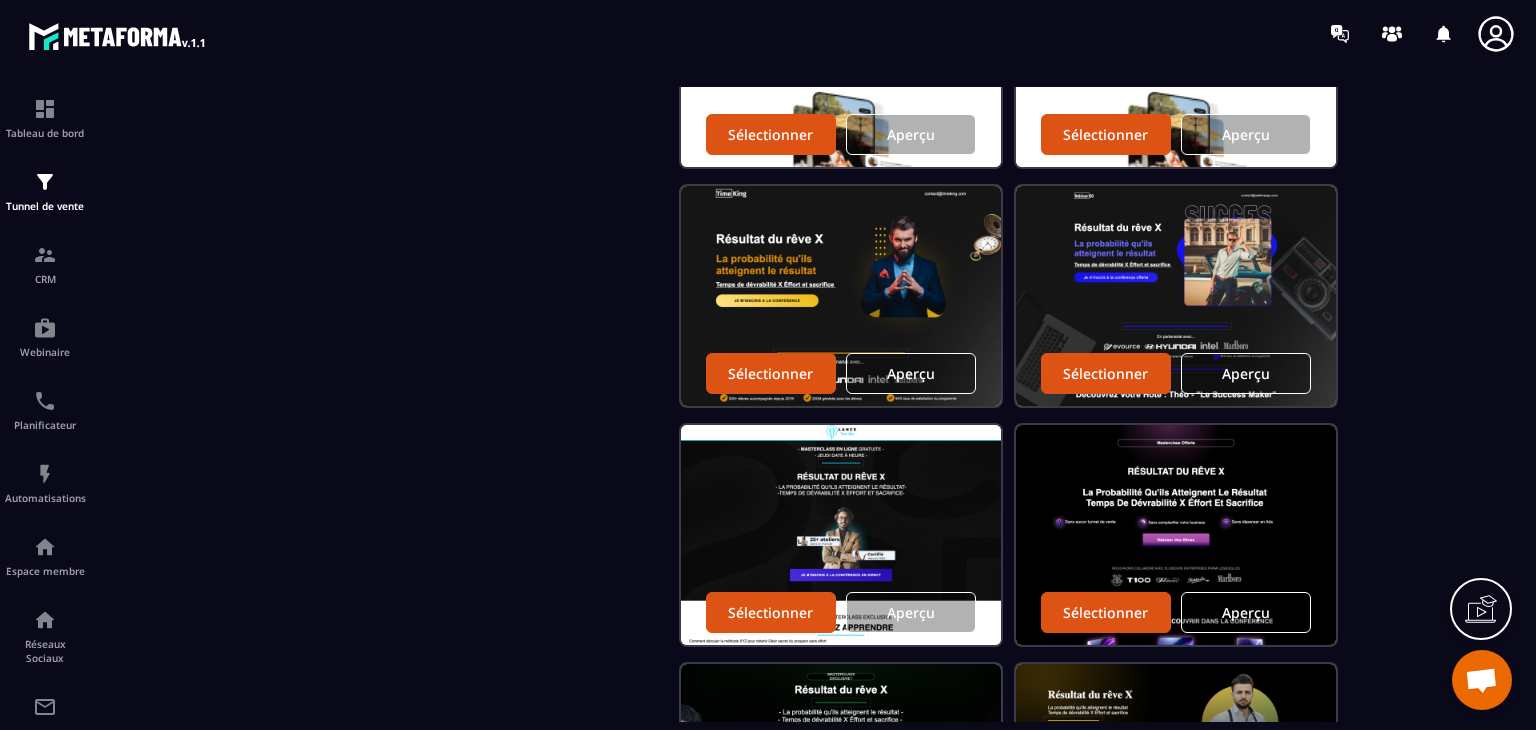 scroll, scrollTop: 2100, scrollLeft: 0, axis: vertical 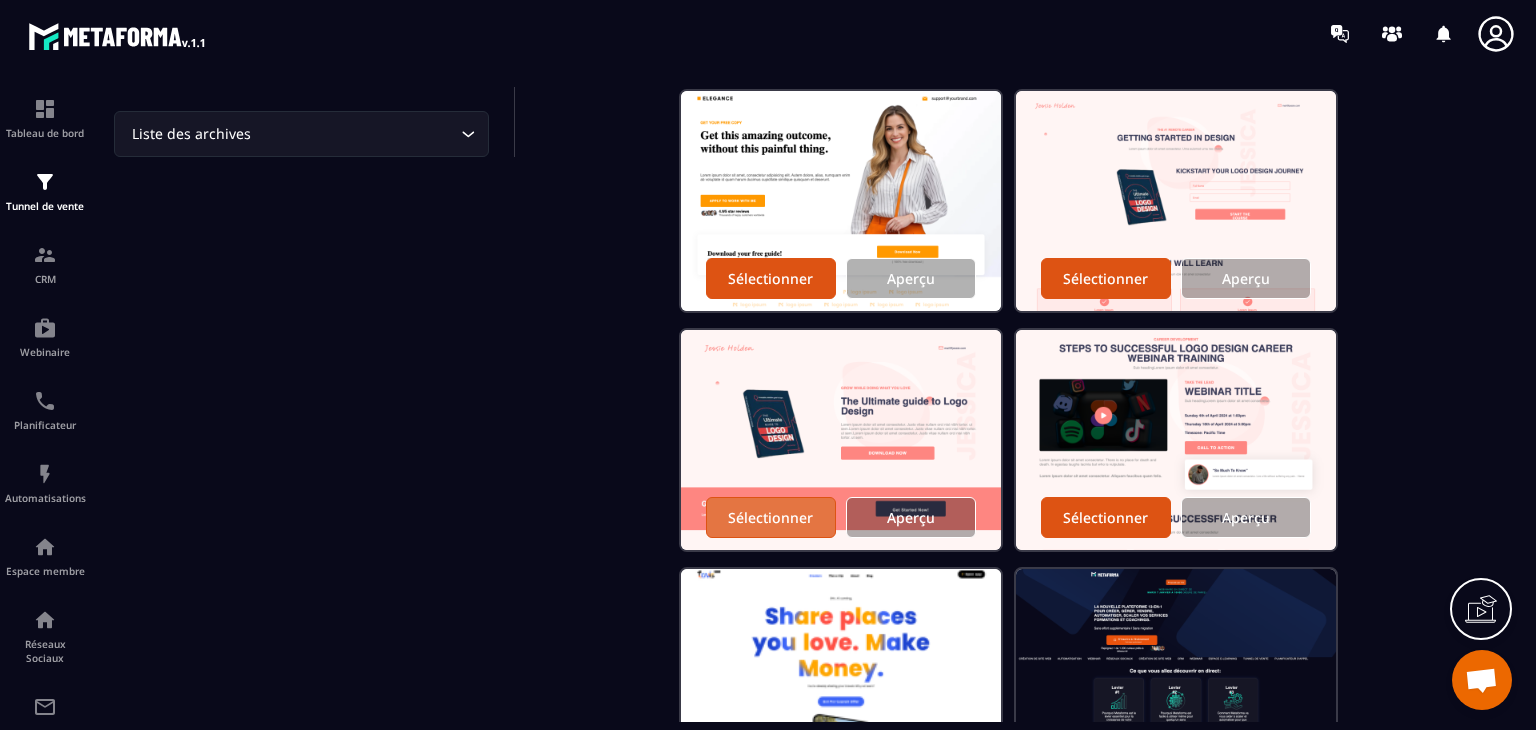 click on "Sélectionner" at bounding box center (770, 517) 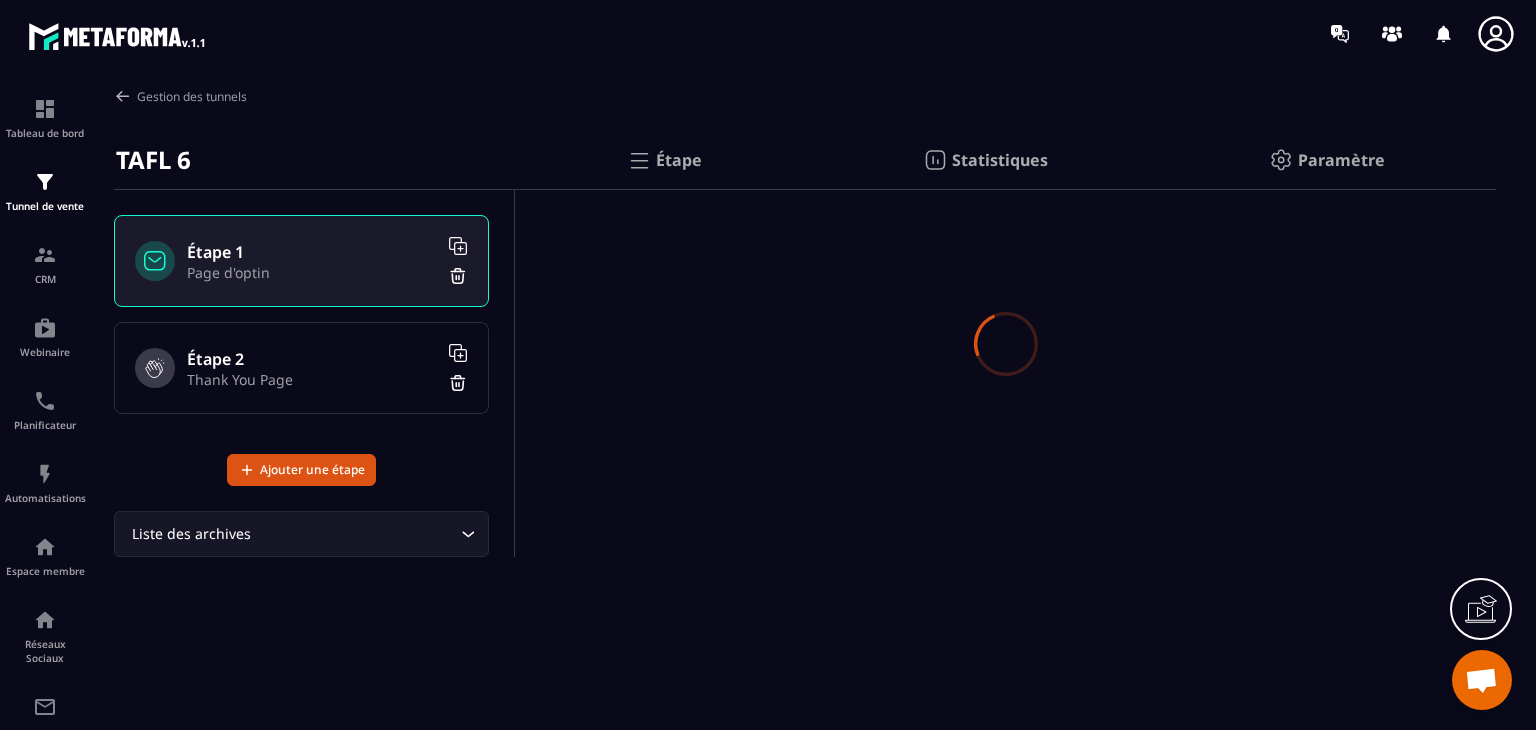 scroll, scrollTop: 0, scrollLeft: 0, axis: both 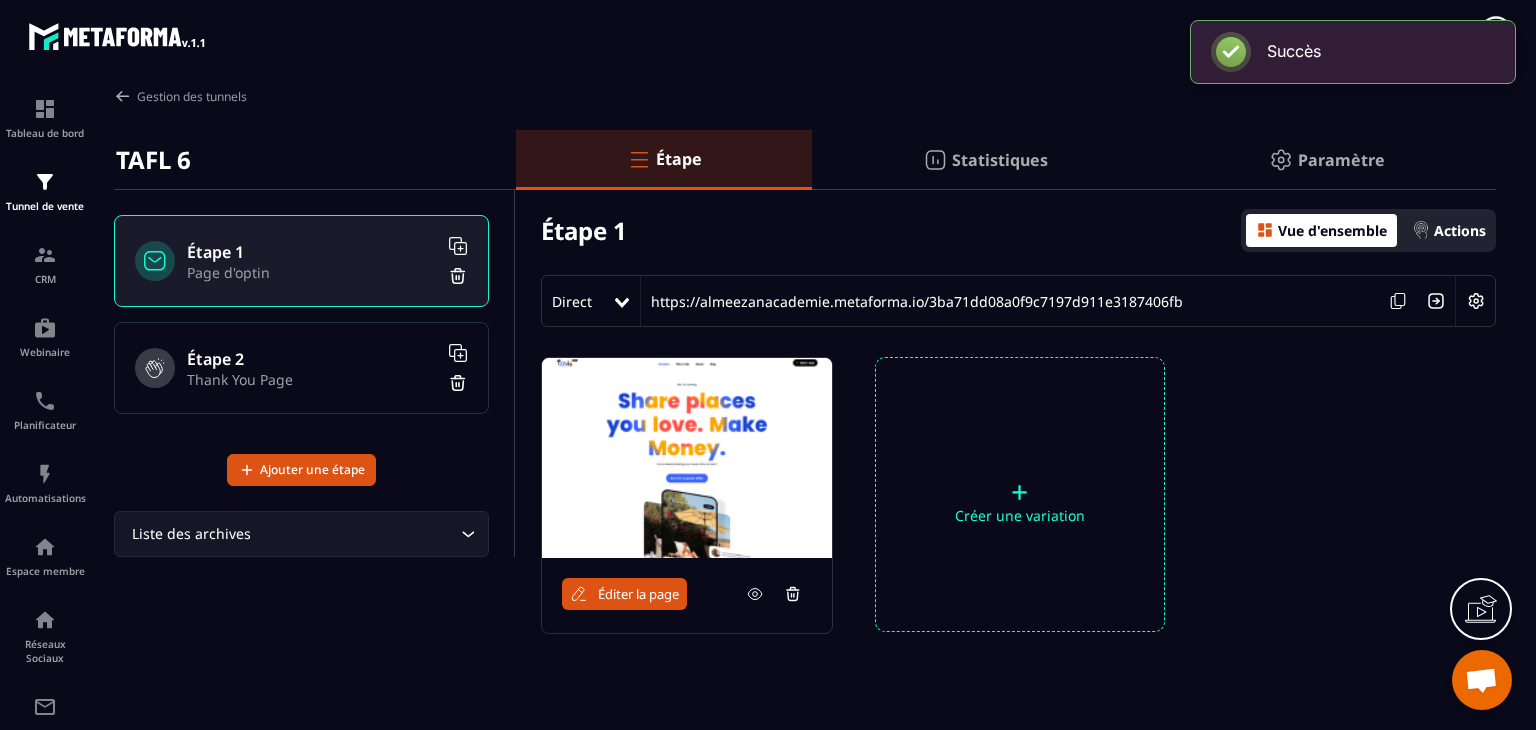 click on "Éditer la page" at bounding box center (624, 594) 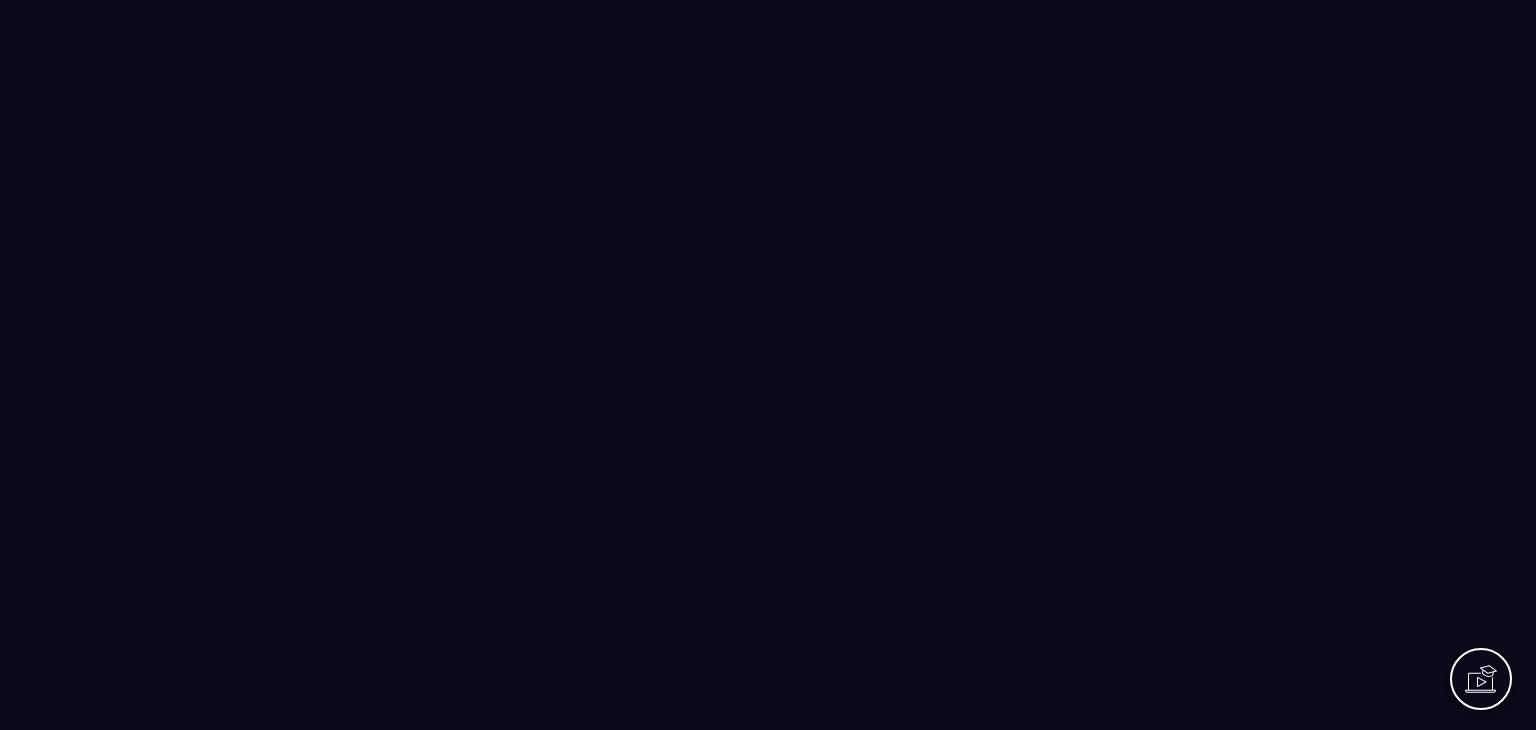 scroll, scrollTop: 0, scrollLeft: 0, axis: both 